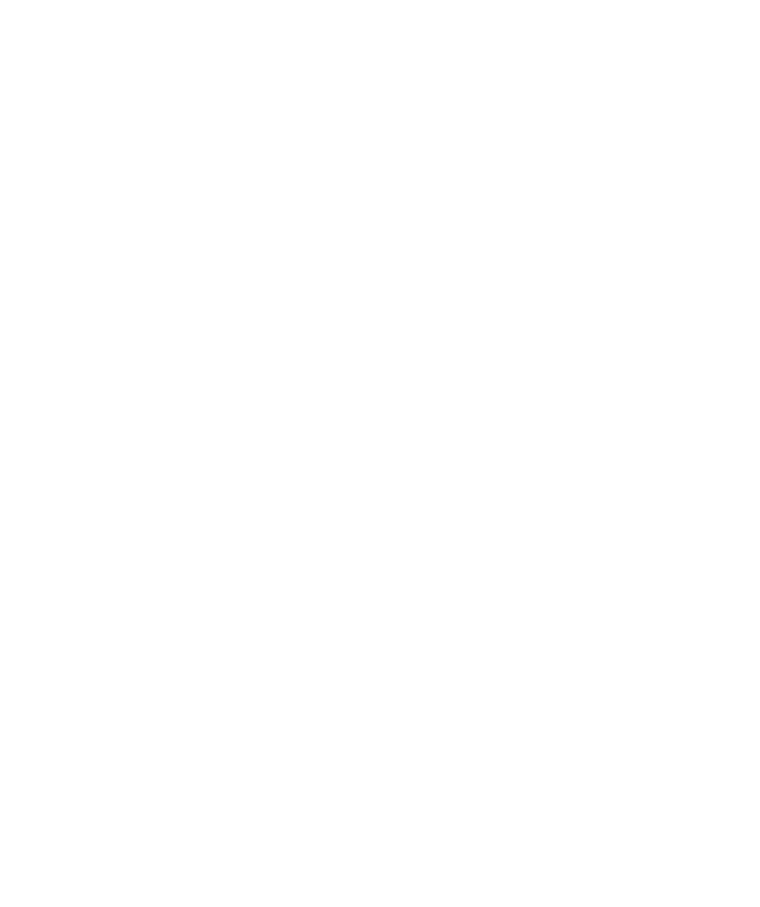 select on "*" 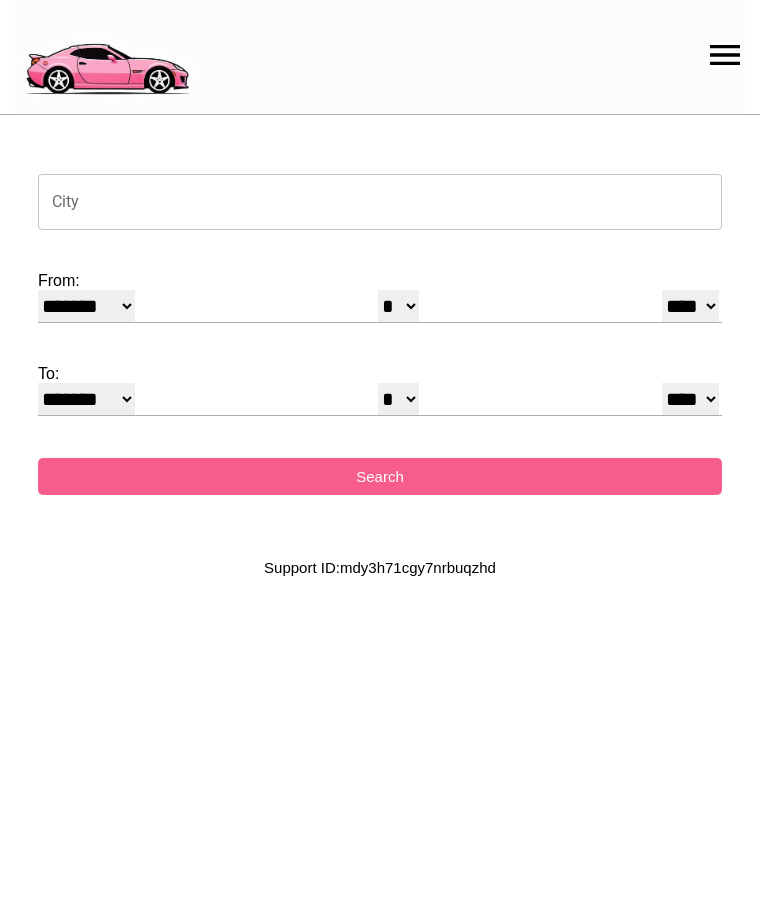scroll, scrollTop: 0, scrollLeft: 0, axis: both 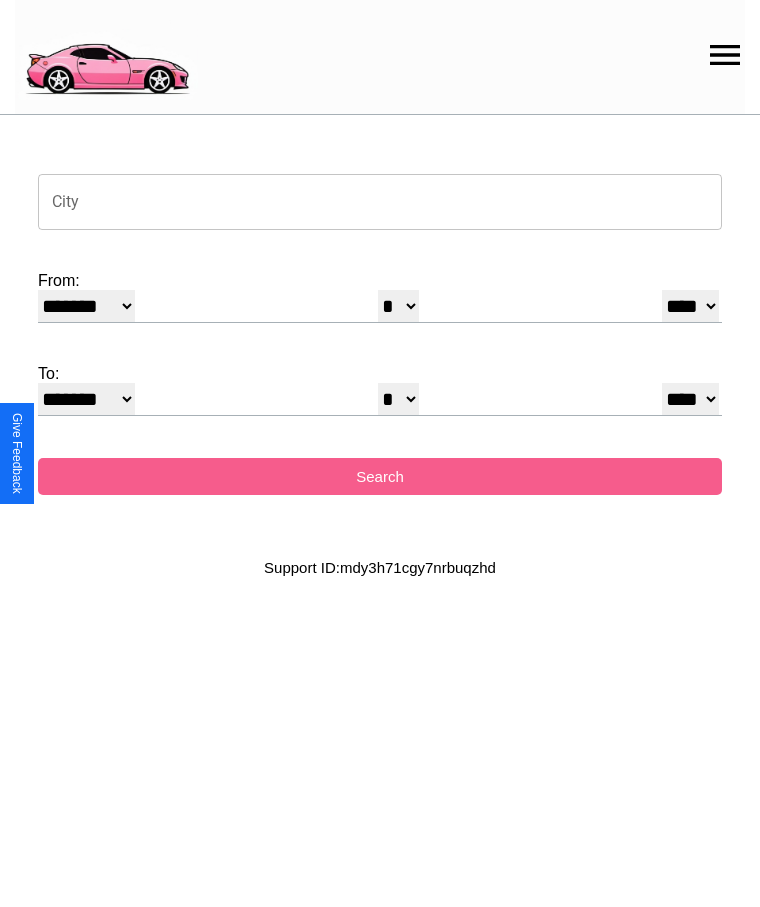 click 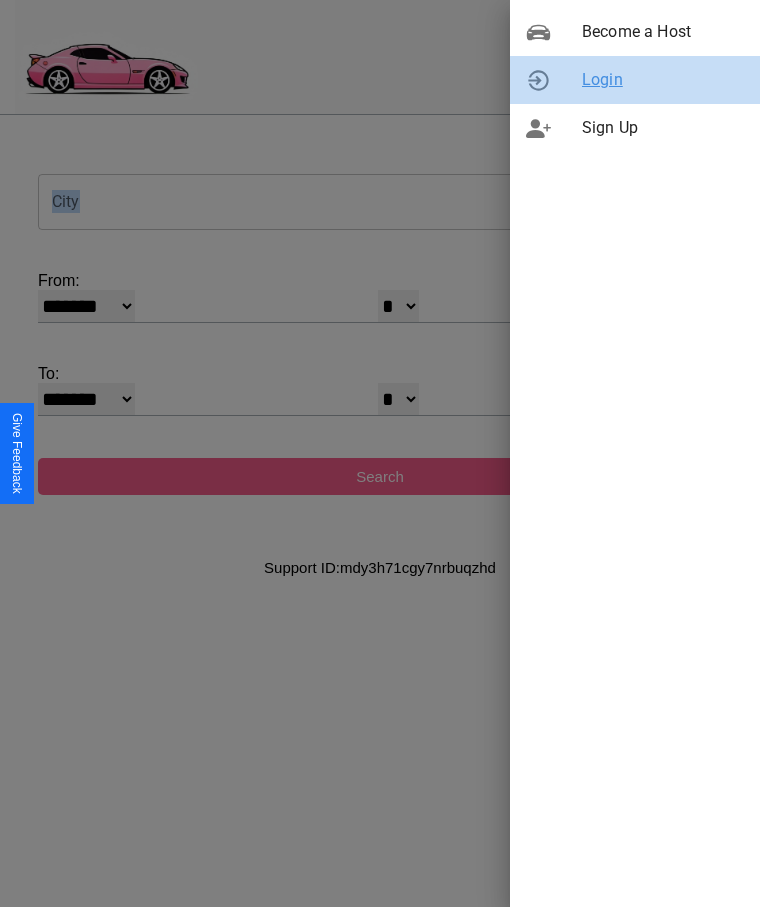 click on "Login" at bounding box center [663, 80] 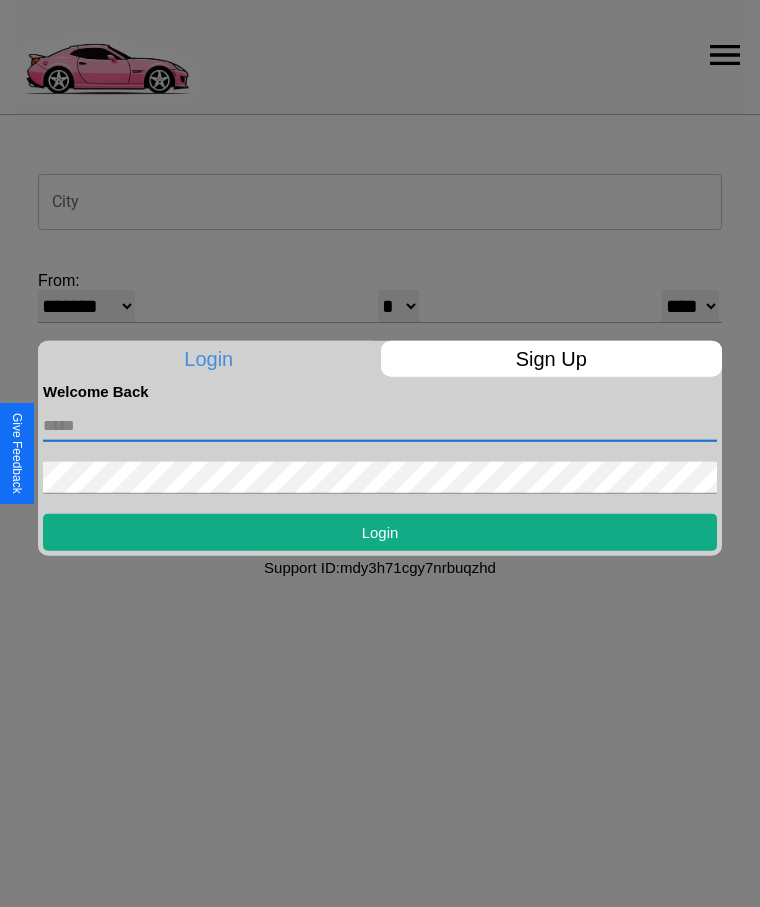 click at bounding box center [380, 425] 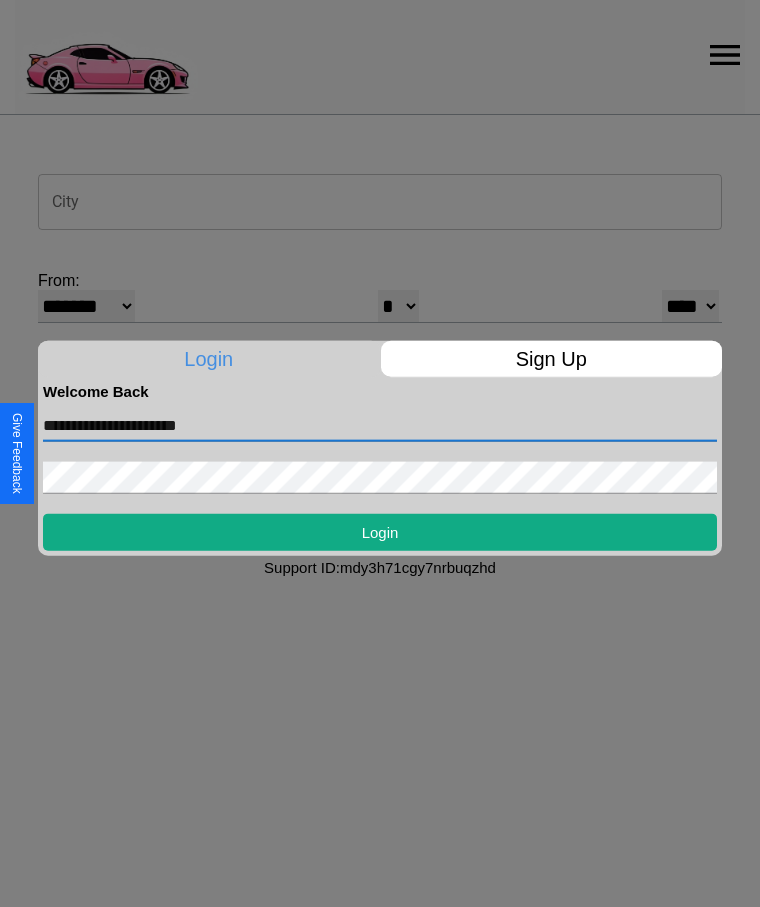 type on "**********" 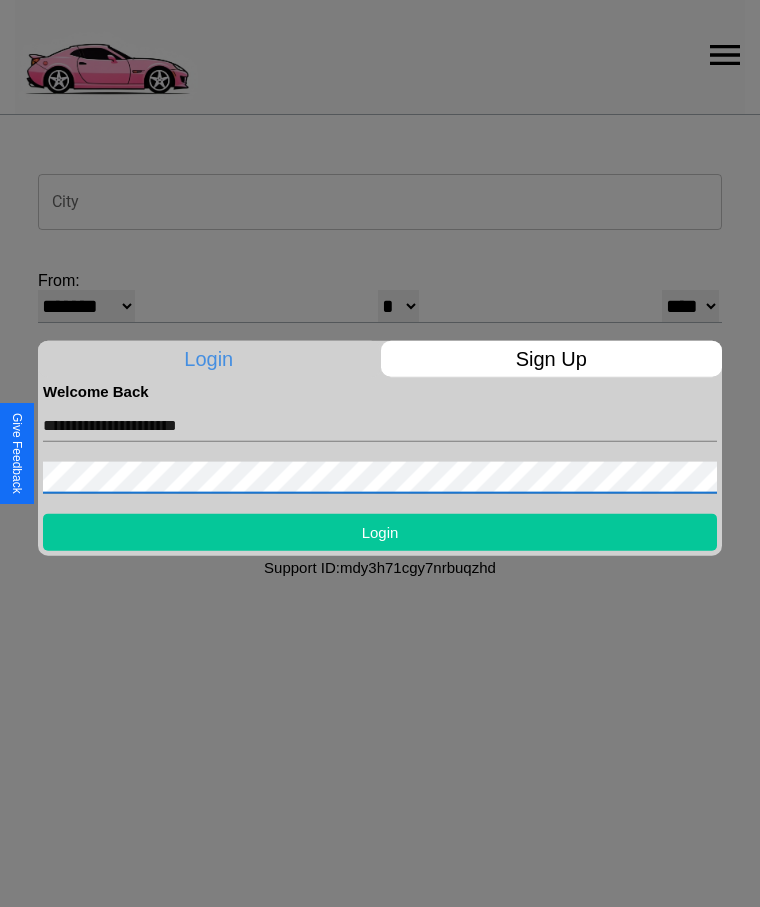 click on "Login" at bounding box center [380, 531] 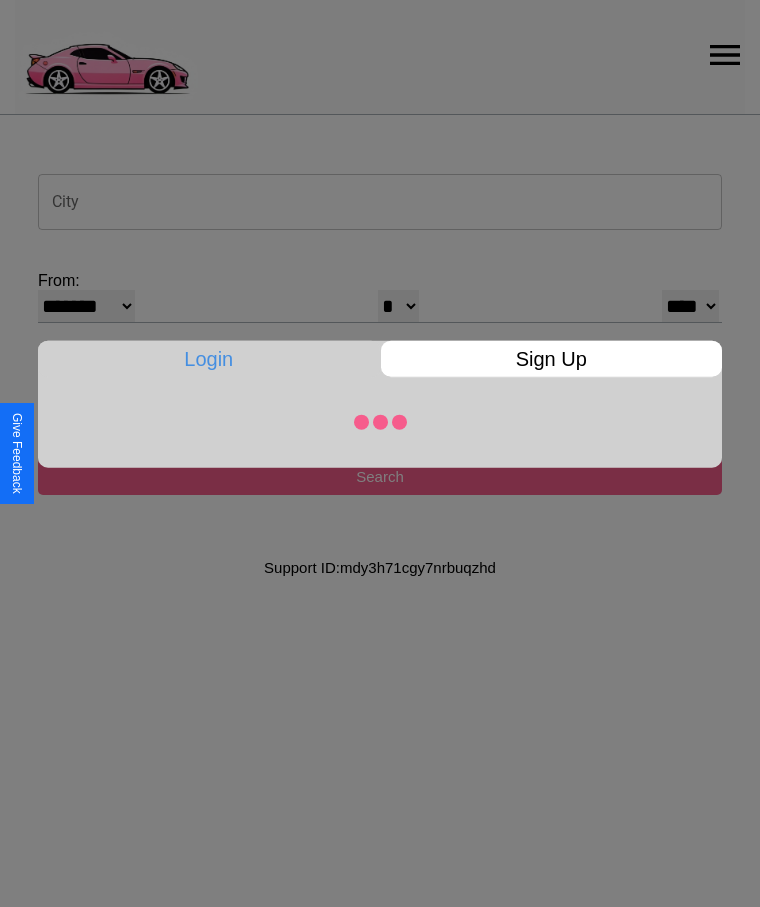 select on "*" 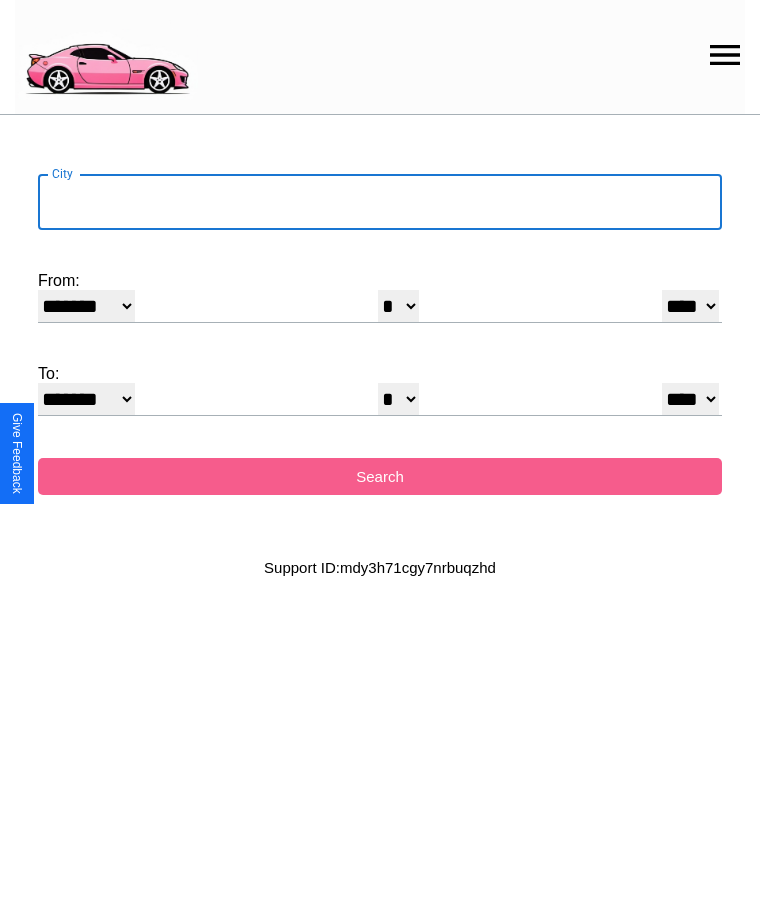 click on "City" at bounding box center (380, 202) 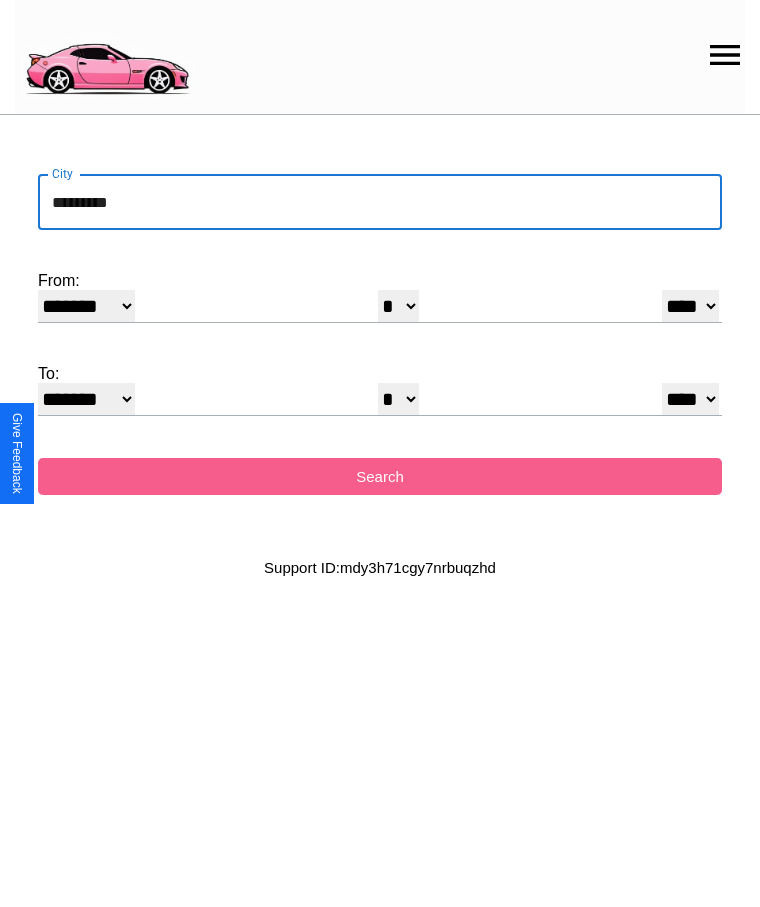 type on "*********" 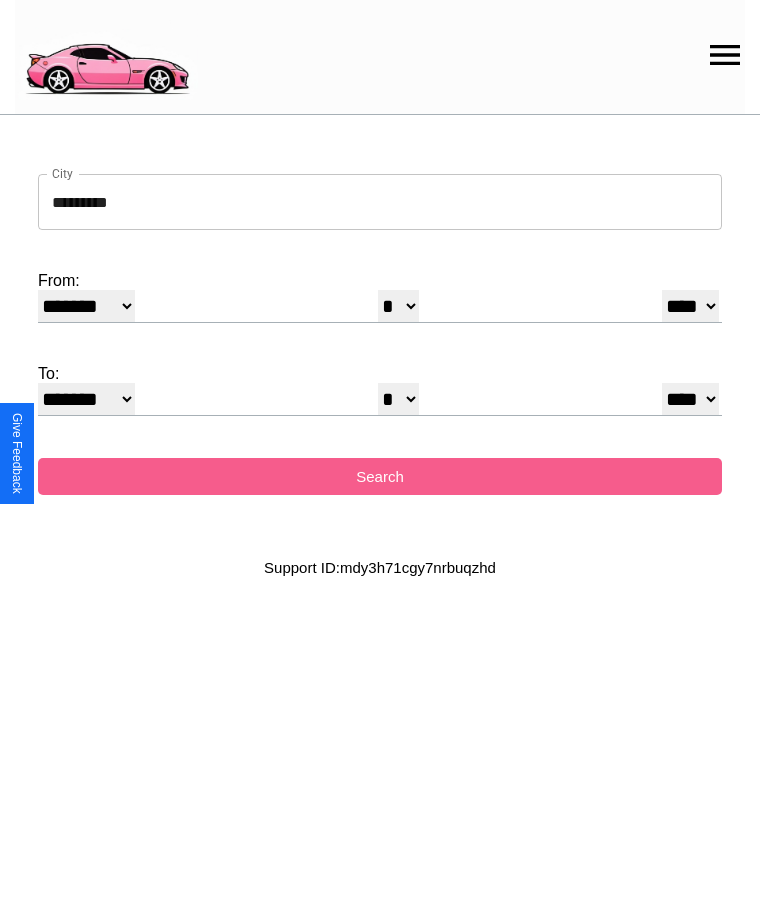 click on "******* ******** ***** ***** *** **** **** ****** ********* ******* ******** ********" at bounding box center (86, 306) 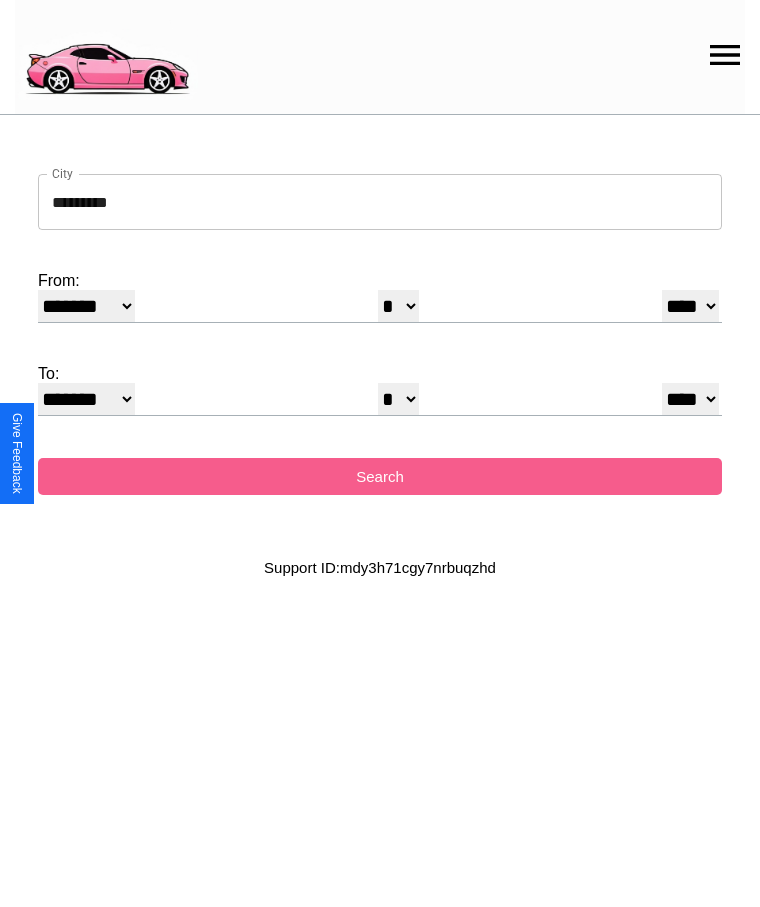 select on "*" 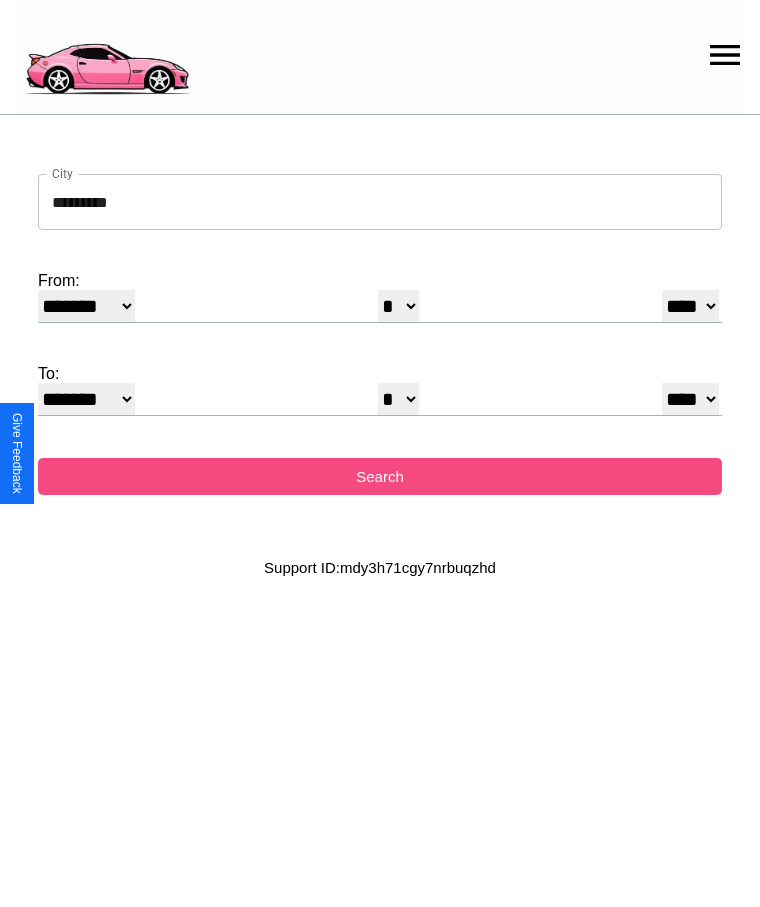 click on "Search" at bounding box center [380, 476] 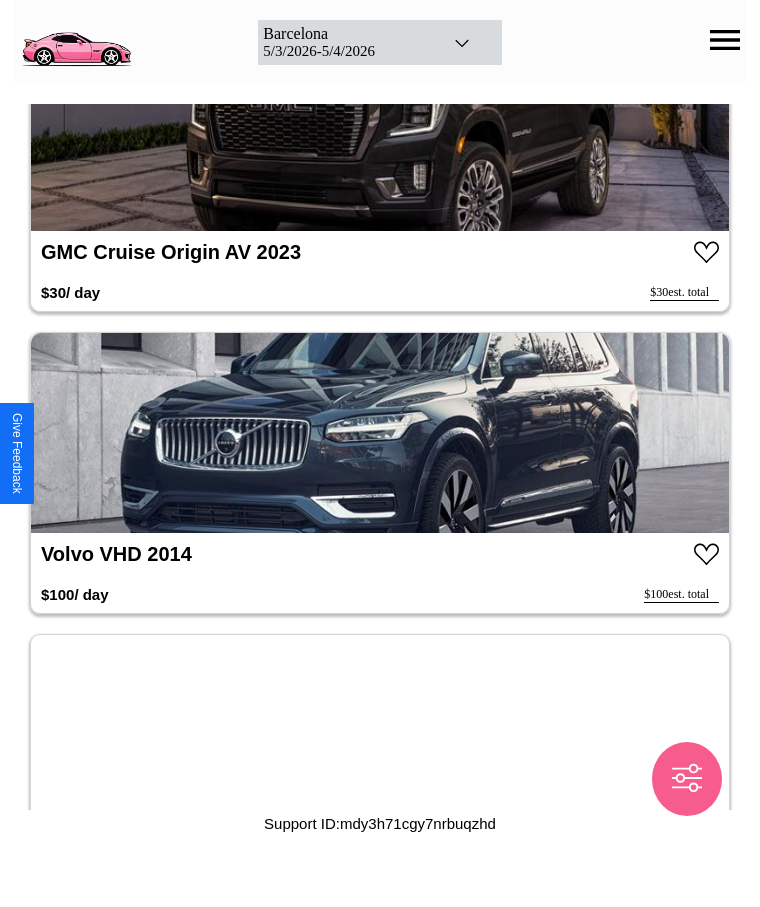 scroll, scrollTop: 2536, scrollLeft: 0, axis: vertical 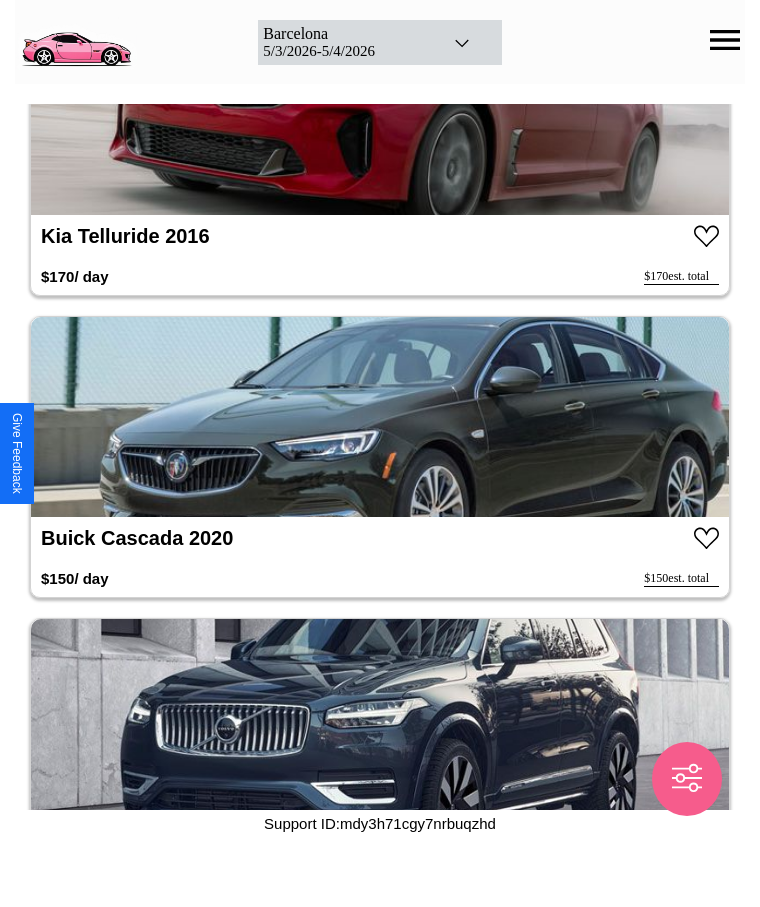 click at bounding box center (380, 417) 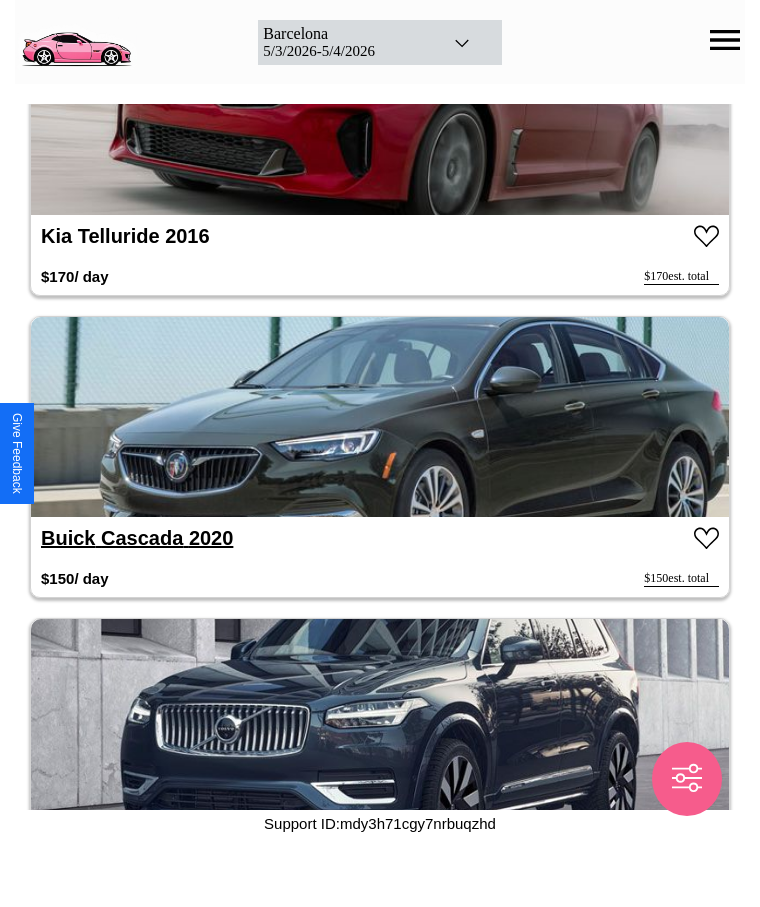 click on "Buick   Cascada   2020" at bounding box center [137, 538] 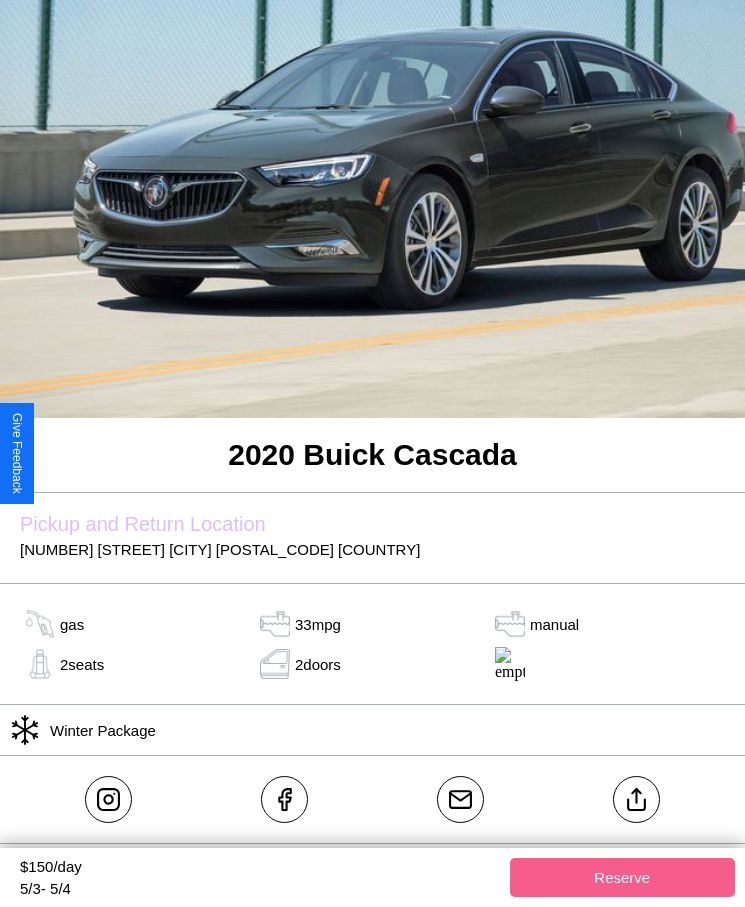 scroll, scrollTop: 223, scrollLeft: 0, axis: vertical 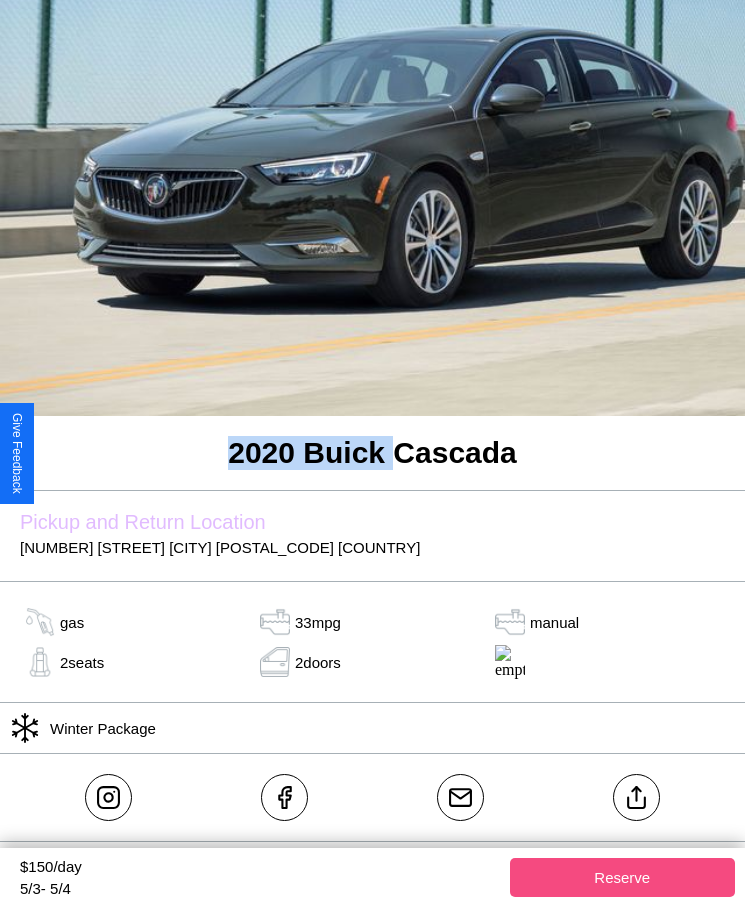 click on "Reserve" at bounding box center (623, 877) 